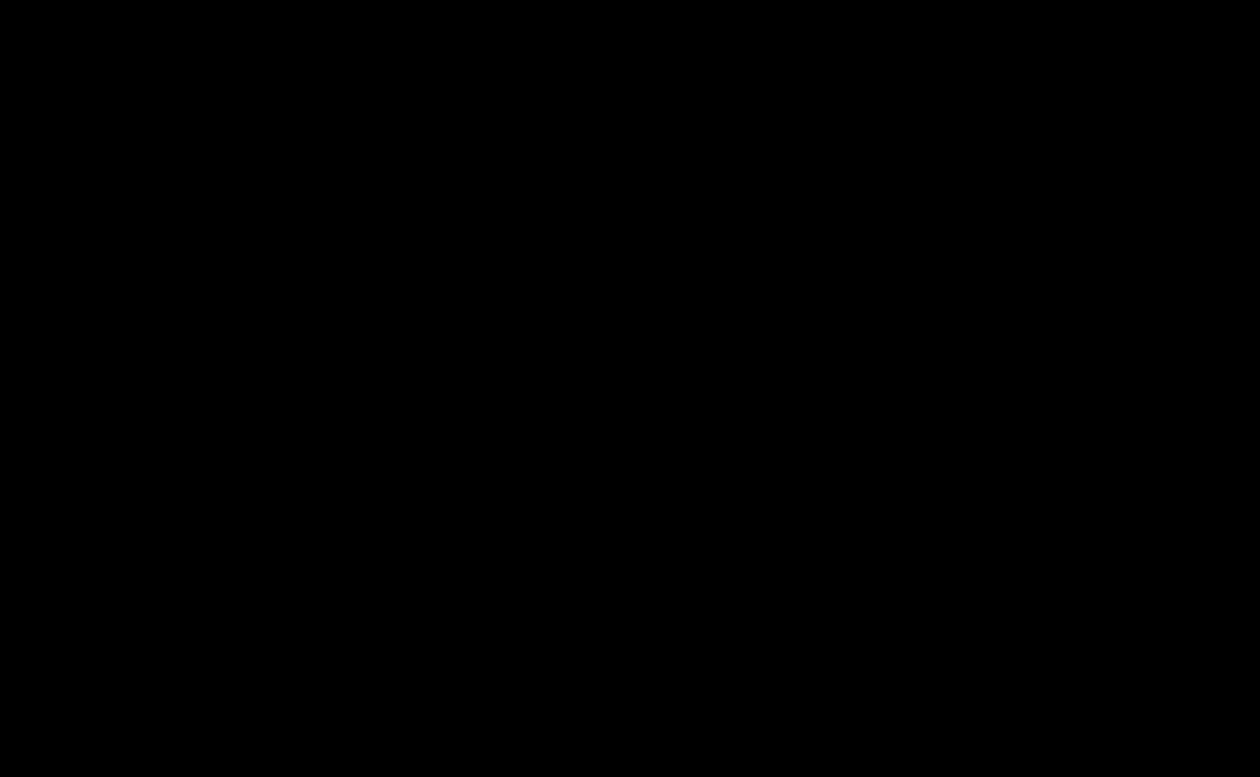 scroll, scrollTop: 0, scrollLeft: 0, axis: both 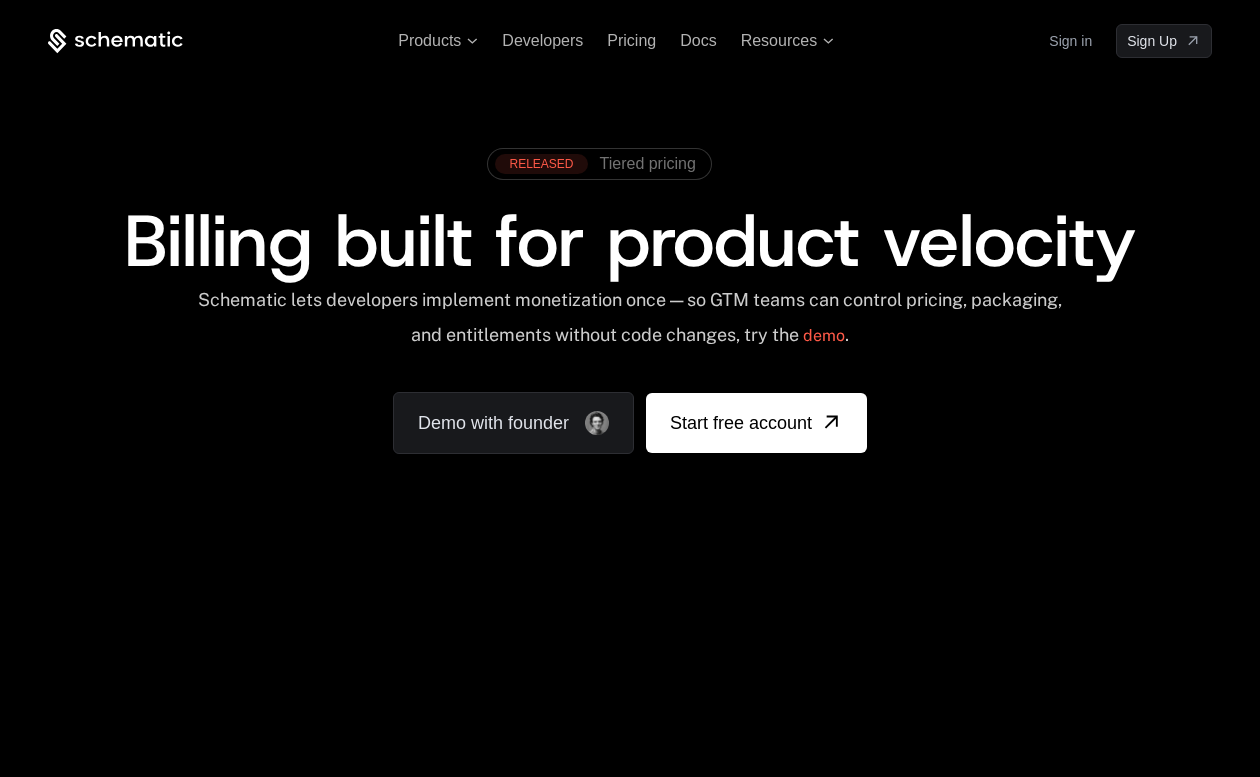 click on "Products Developers Pricing Docs Resources Sign in Sign Up" at bounding box center [630, 41] 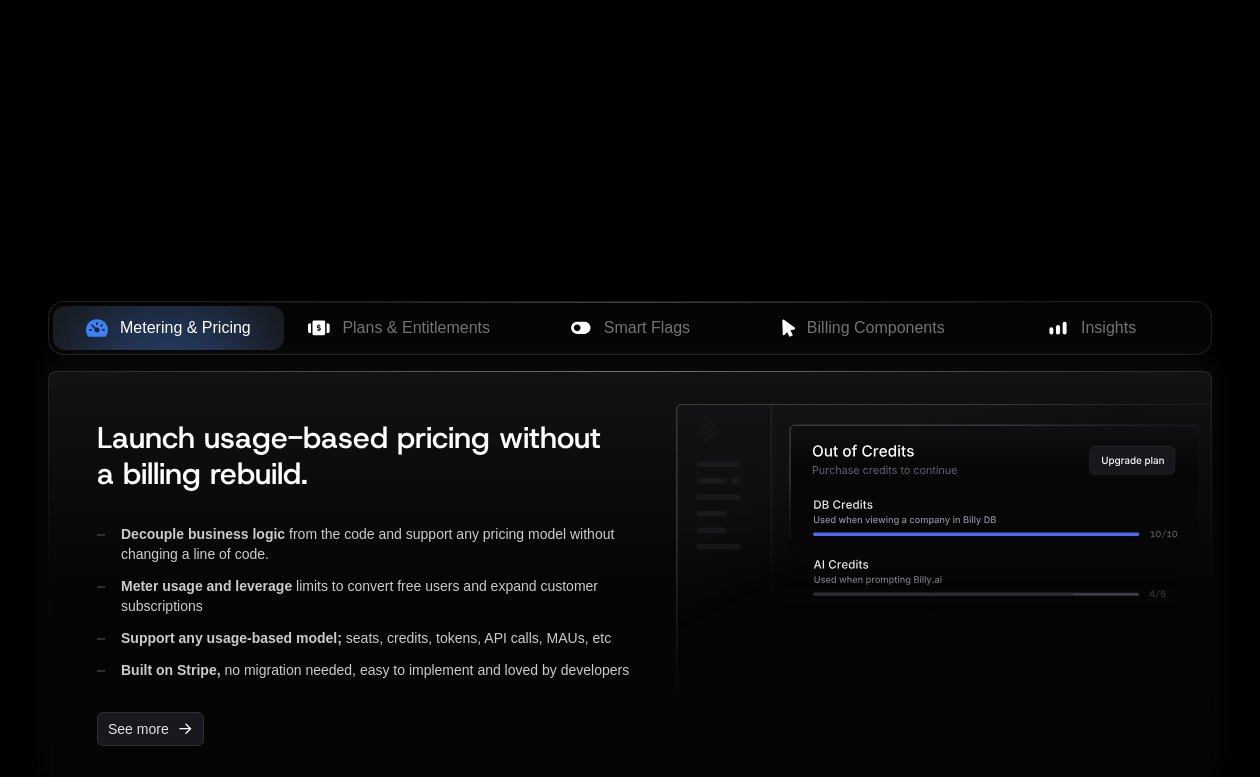 scroll, scrollTop: 600, scrollLeft: 0, axis: vertical 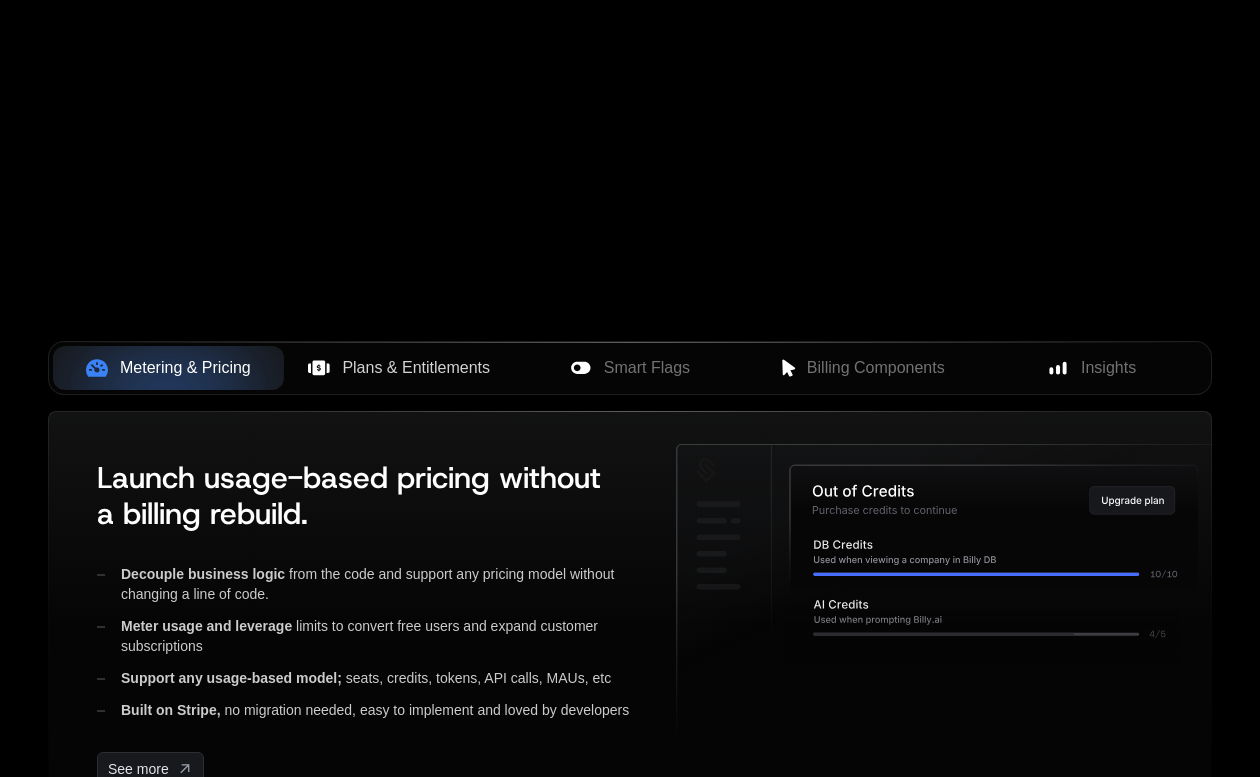 click on "Plans & Entitlements" at bounding box center (416, 368) 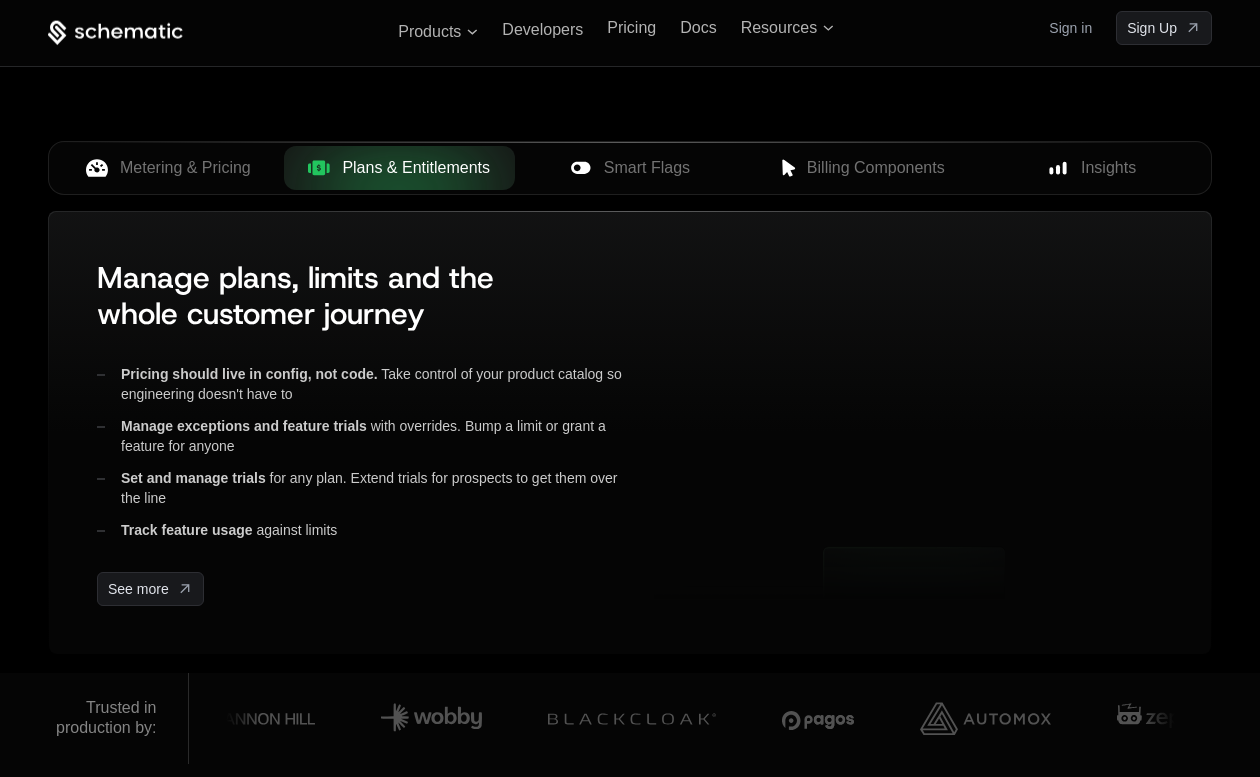 scroll, scrollTop: 800, scrollLeft: 0, axis: vertical 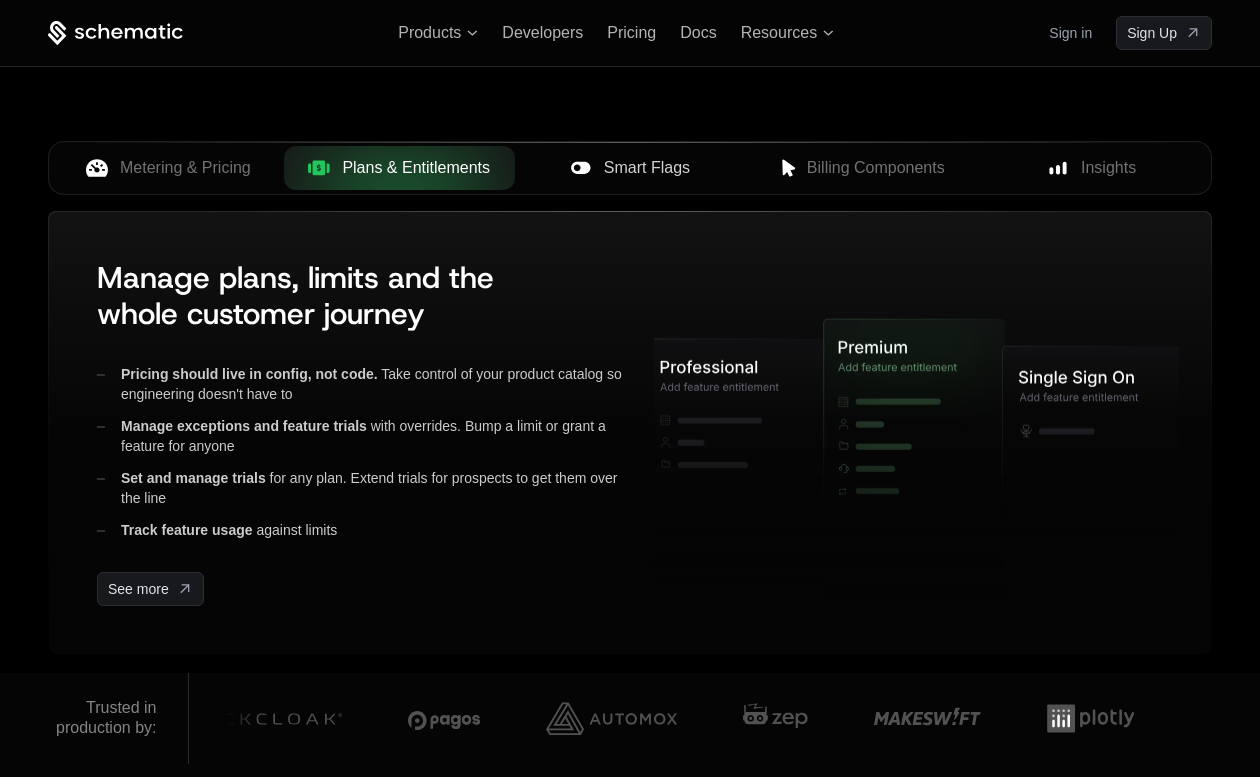 click on "Smart Flags" at bounding box center (647, 168) 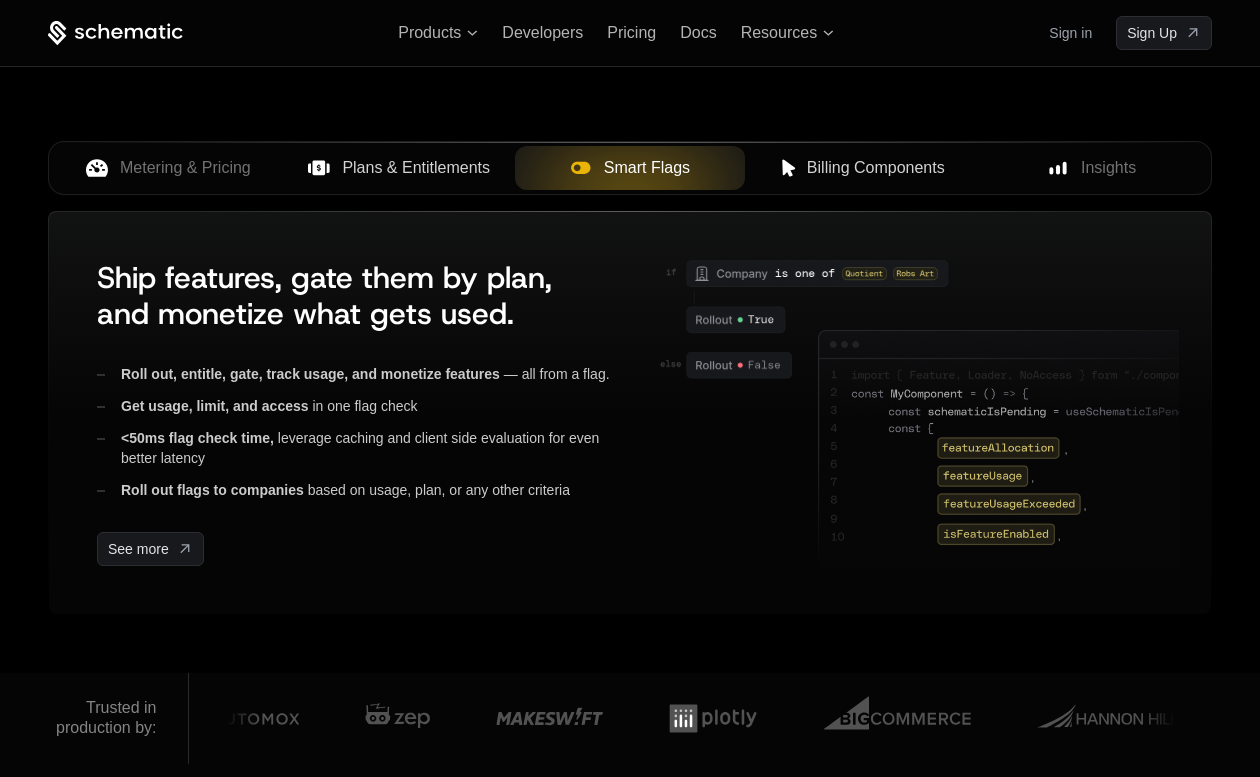 click on "Billing Components" at bounding box center [876, 168] 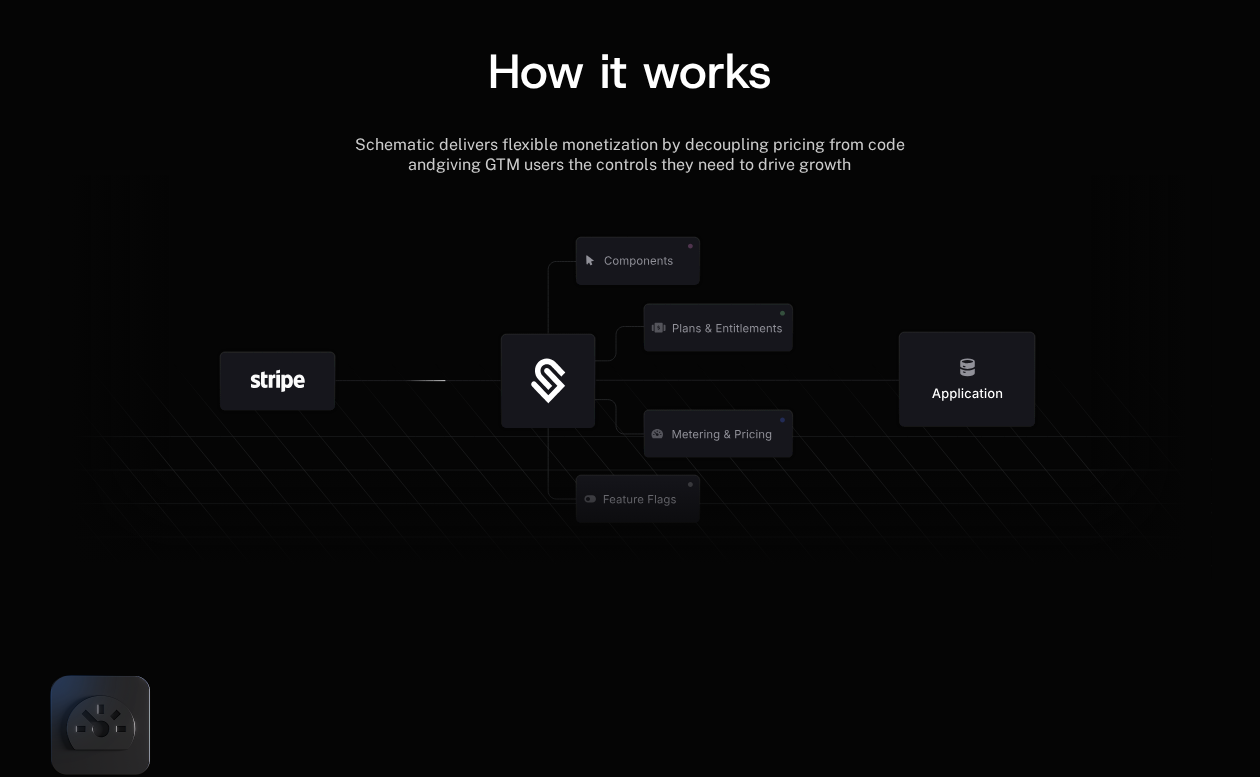 scroll, scrollTop: 2300, scrollLeft: 0, axis: vertical 